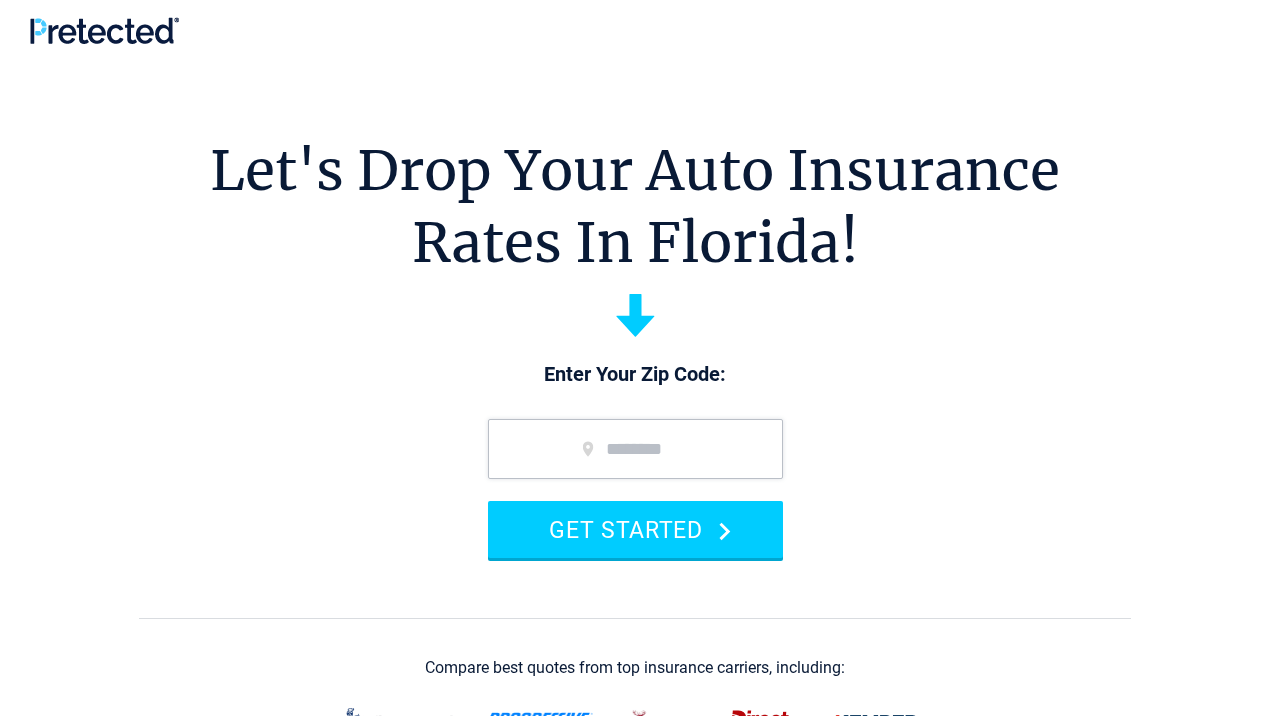 scroll, scrollTop: 0, scrollLeft: 0, axis: both 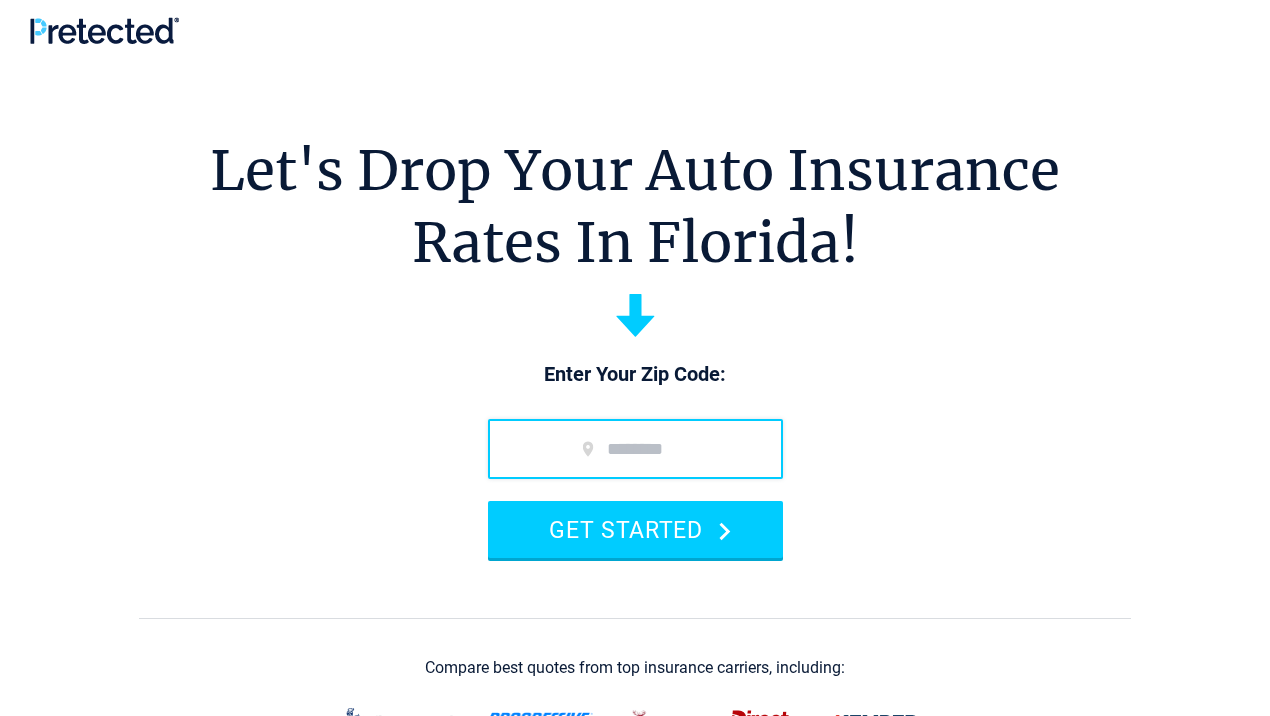 click at bounding box center [635, 449] 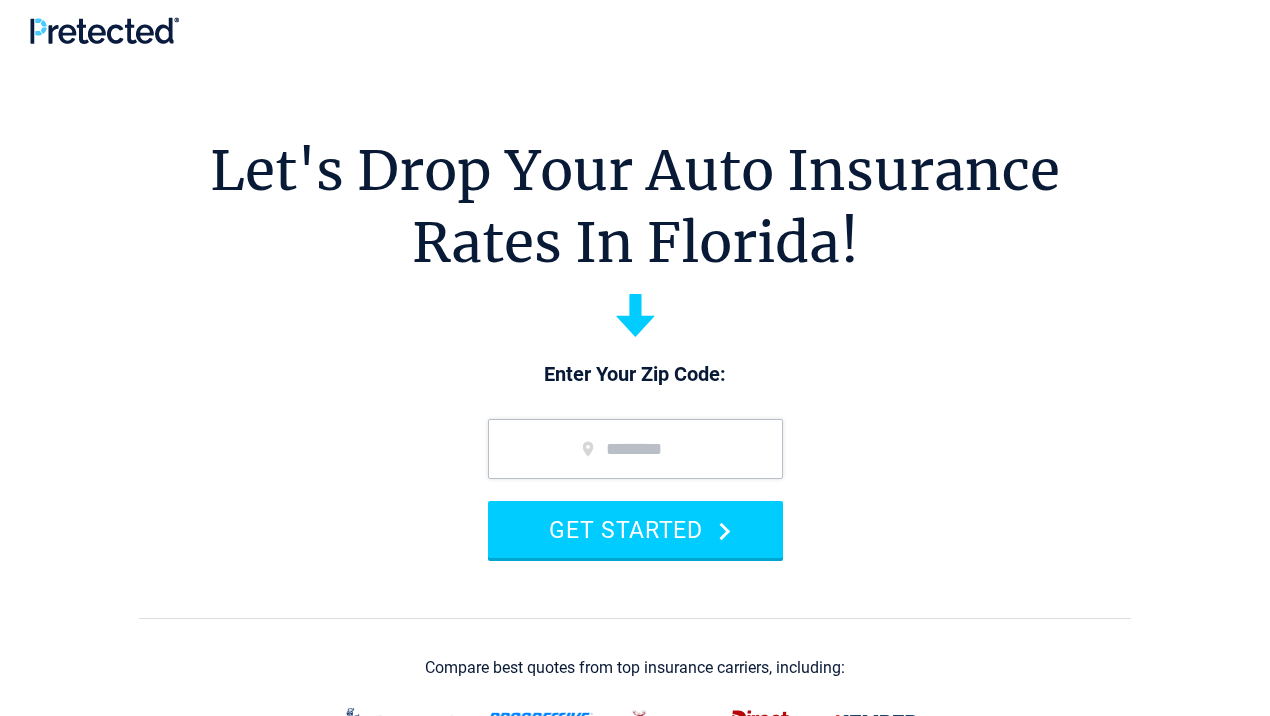 type on "*****" 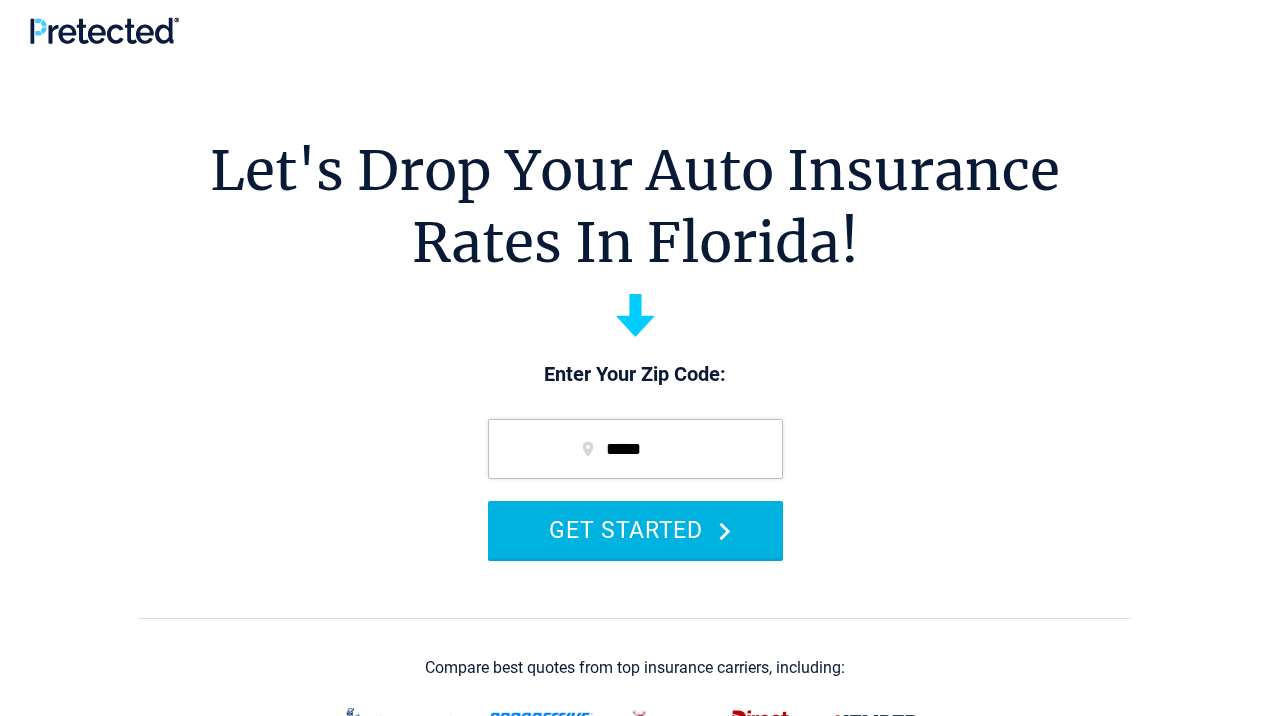 click on "GET STARTED" at bounding box center [635, 529] 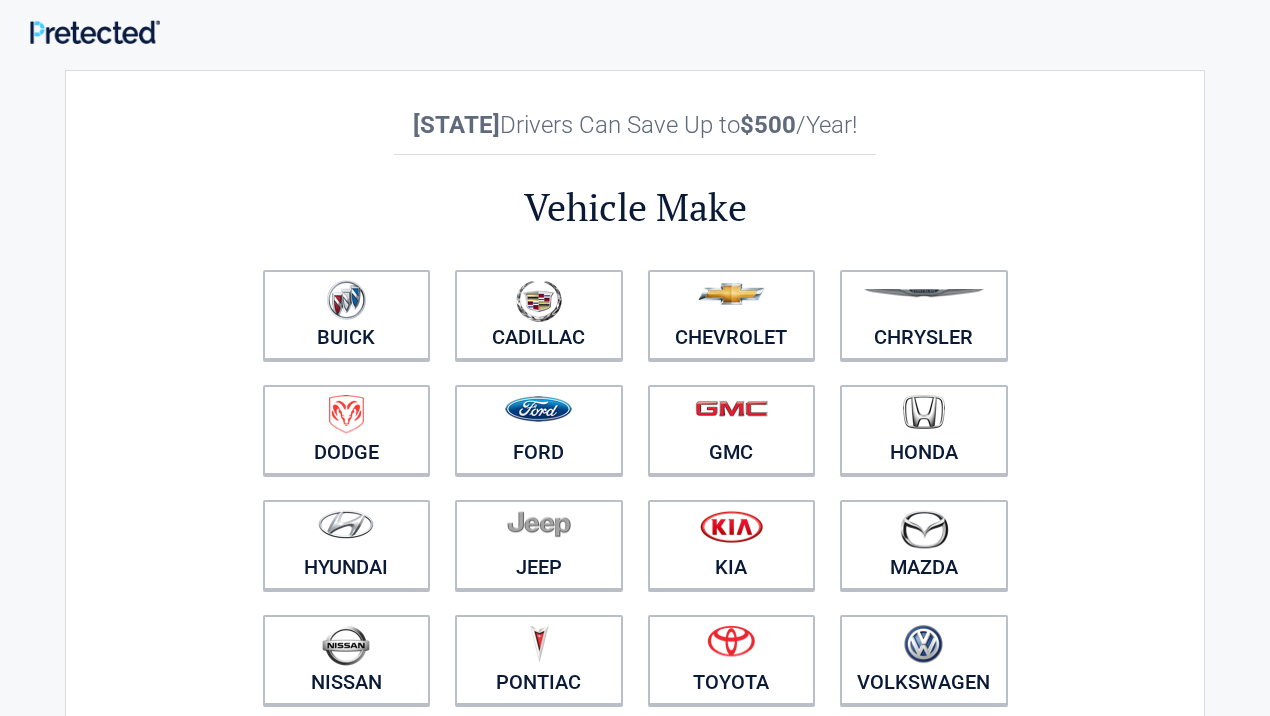 scroll, scrollTop: 0, scrollLeft: 0, axis: both 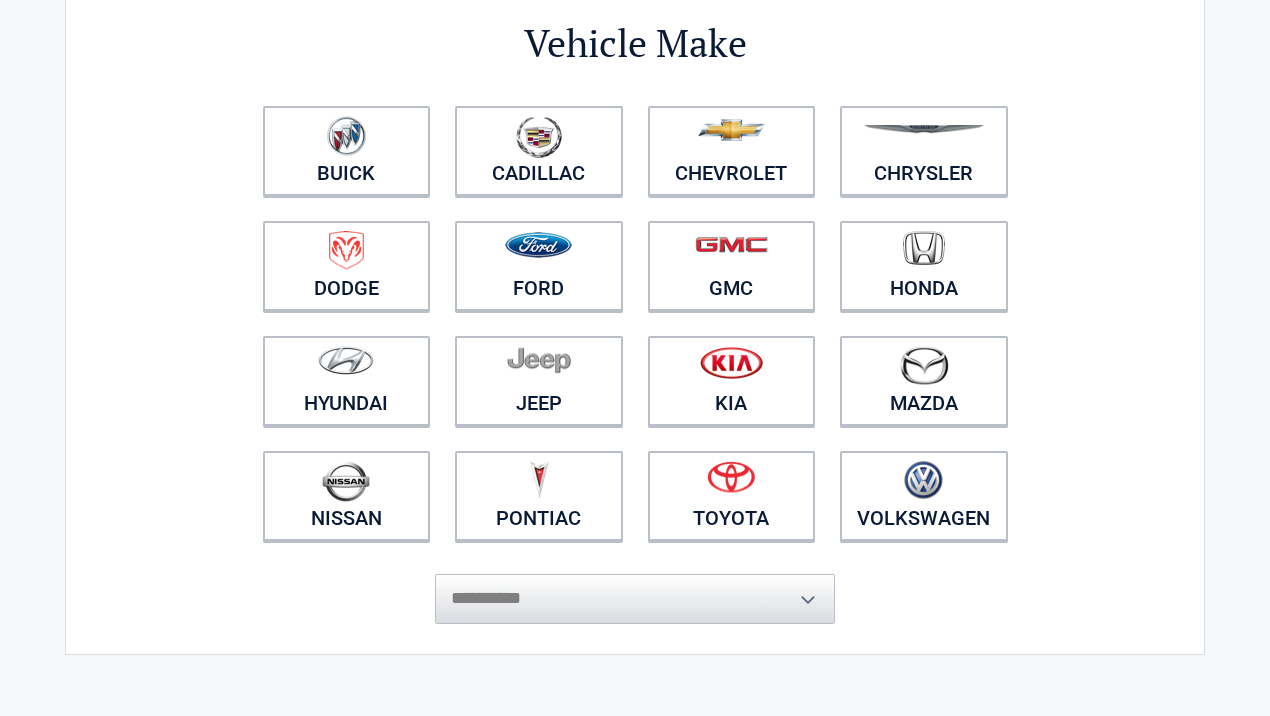 click on "**********" at bounding box center [635, 589] 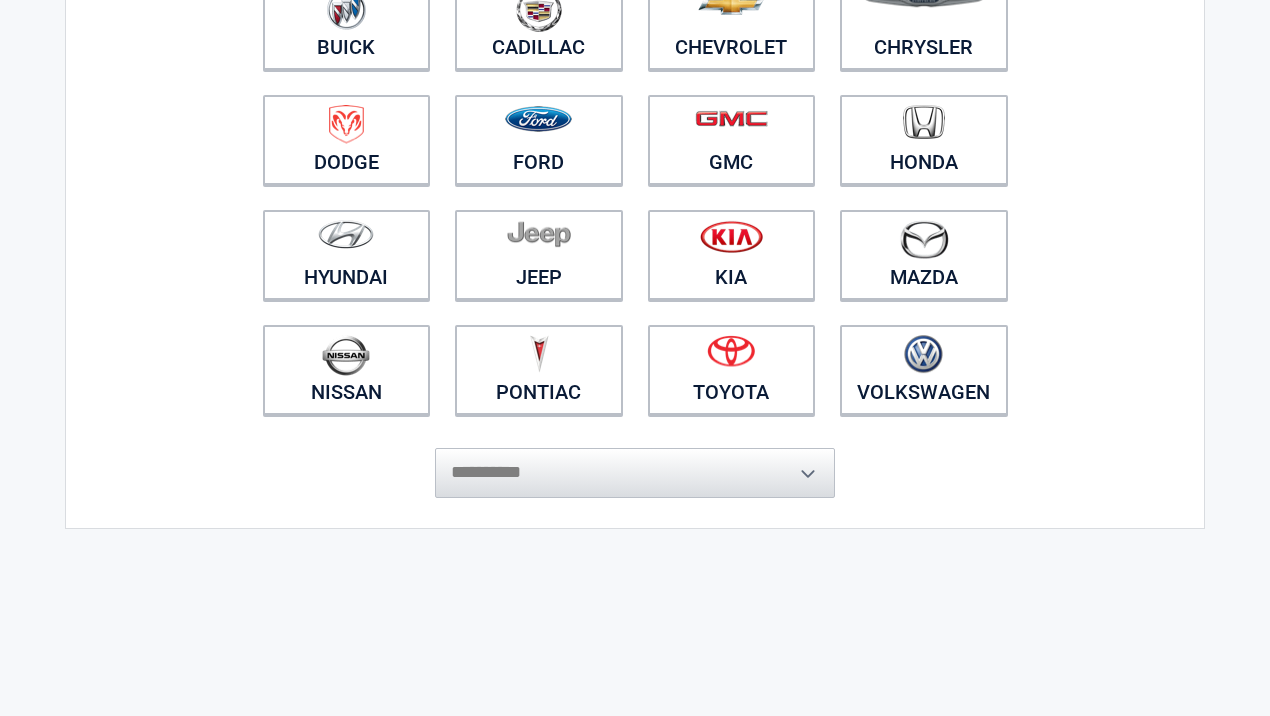 scroll, scrollTop: 347, scrollLeft: 0, axis: vertical 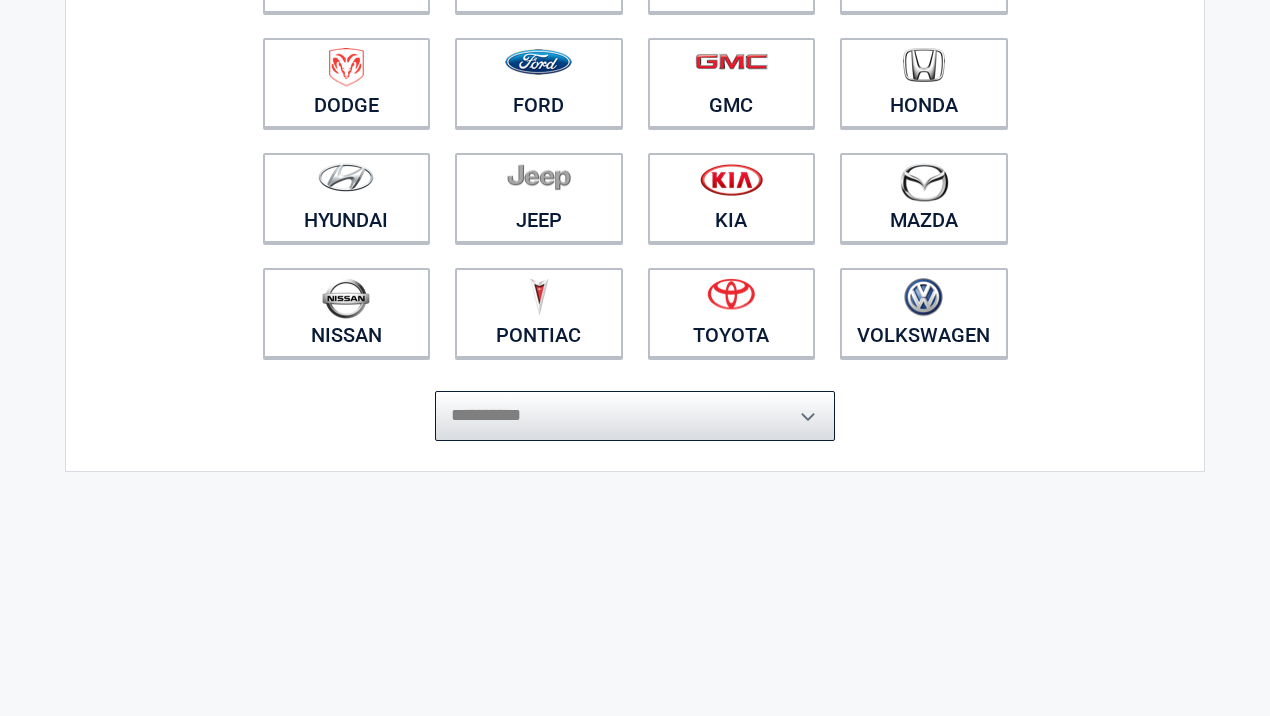 click on "**********" at bounding box center (635, 416) 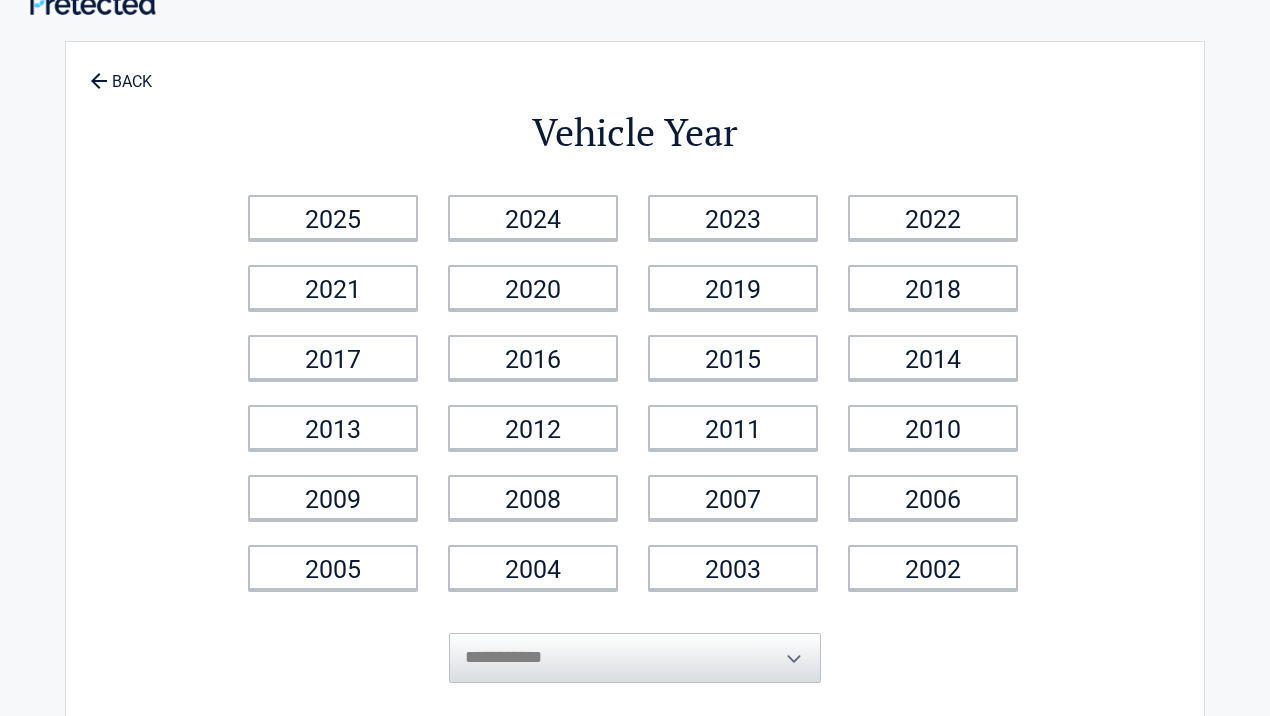 scroll, scrollTop: 0, scrollLeft: 0, axis: both 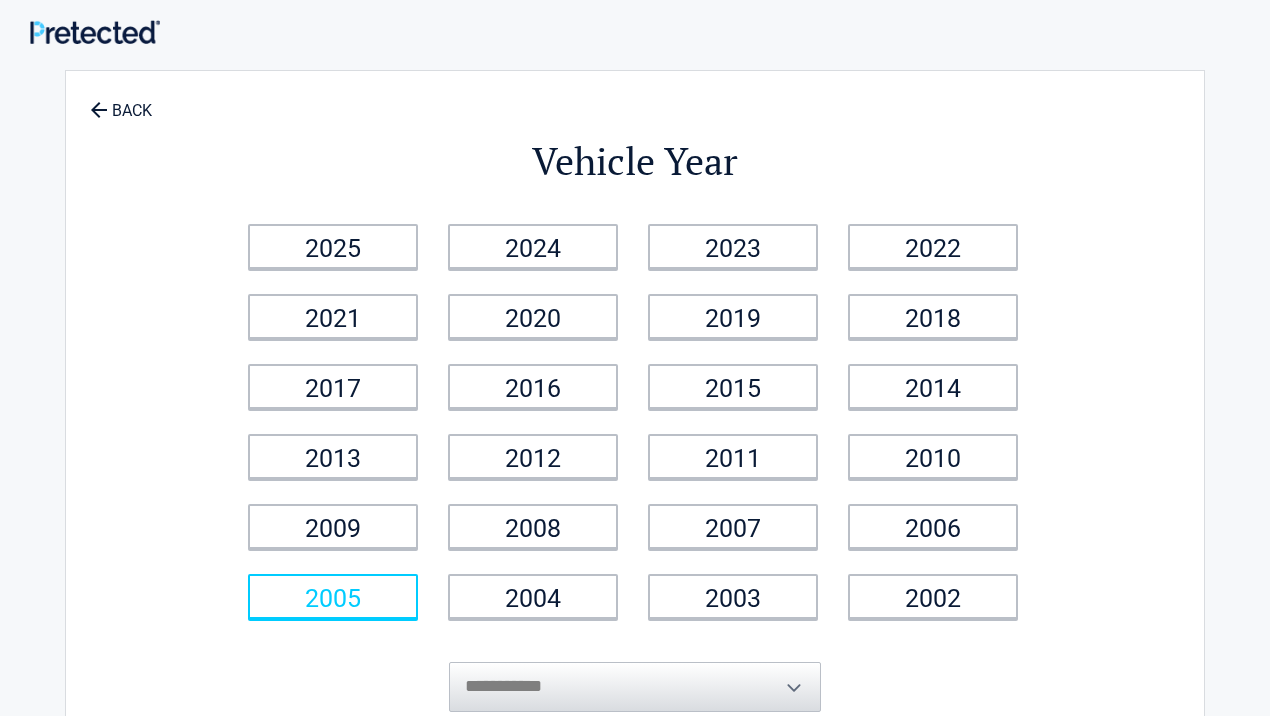 click on "2005" at bounding box center (333, 596) 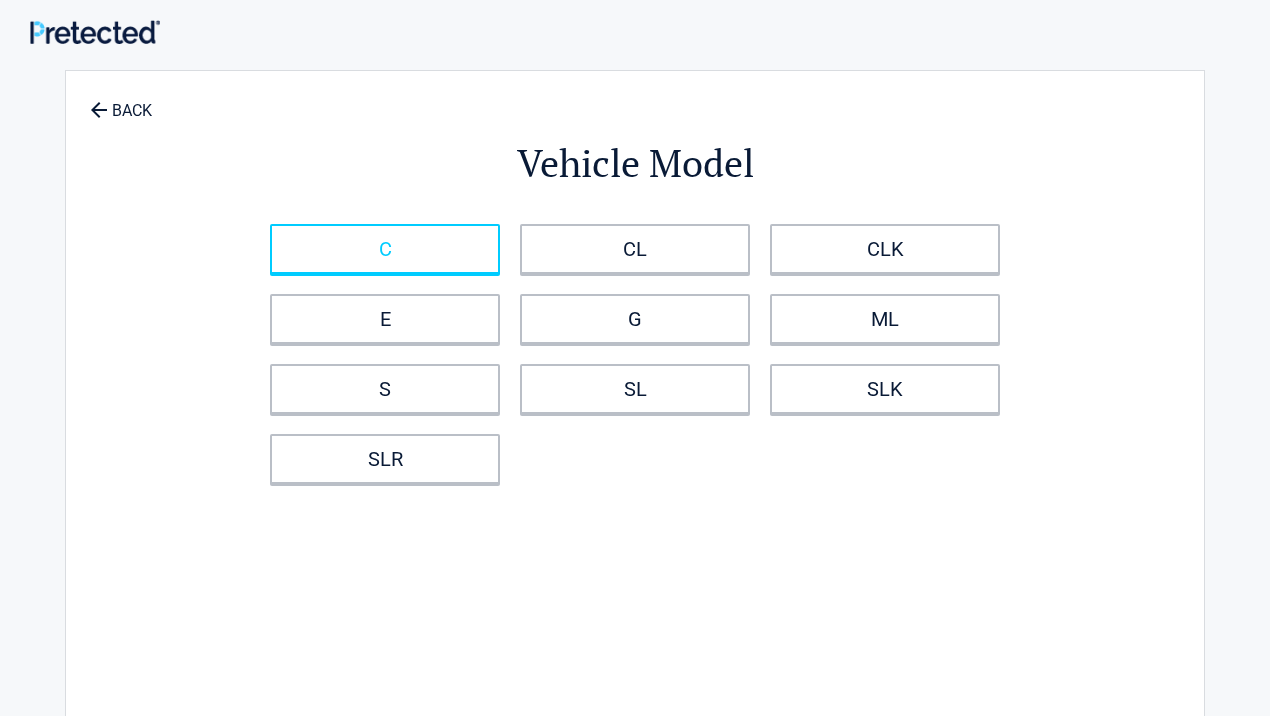 click on "C" at bounding box center (385, 249) 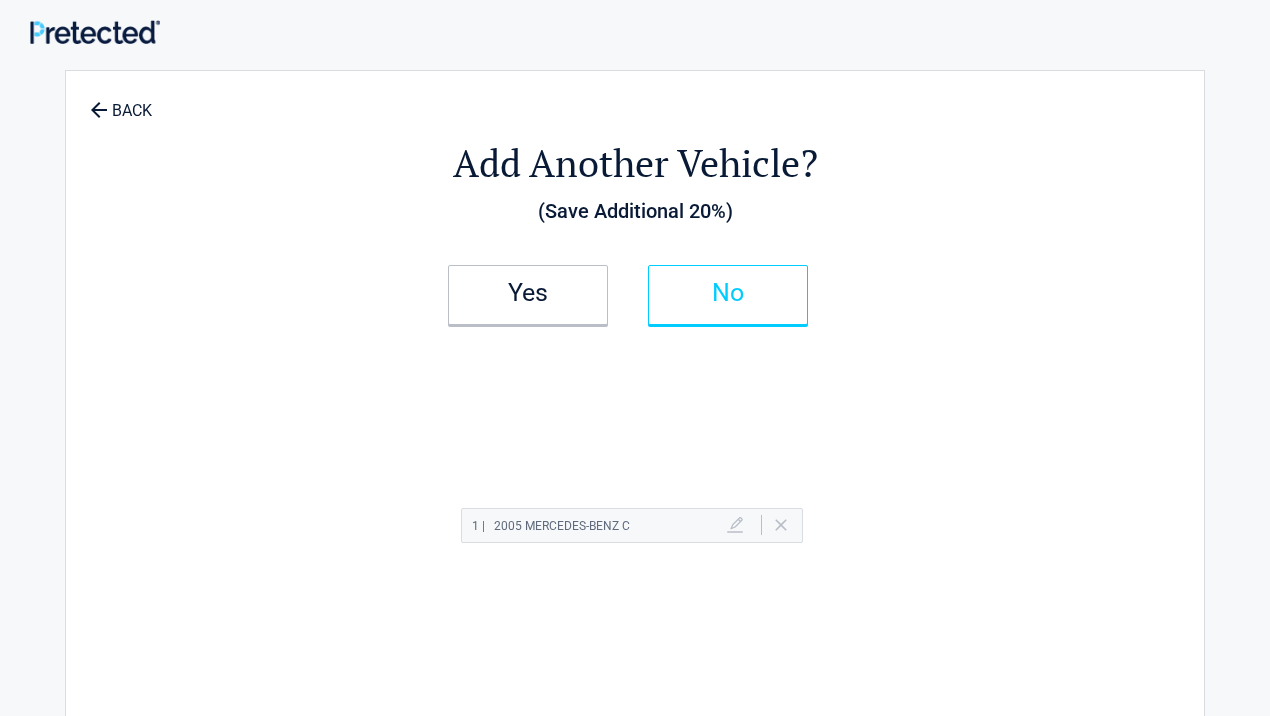 click on "No" at bounding box center (728, 295) 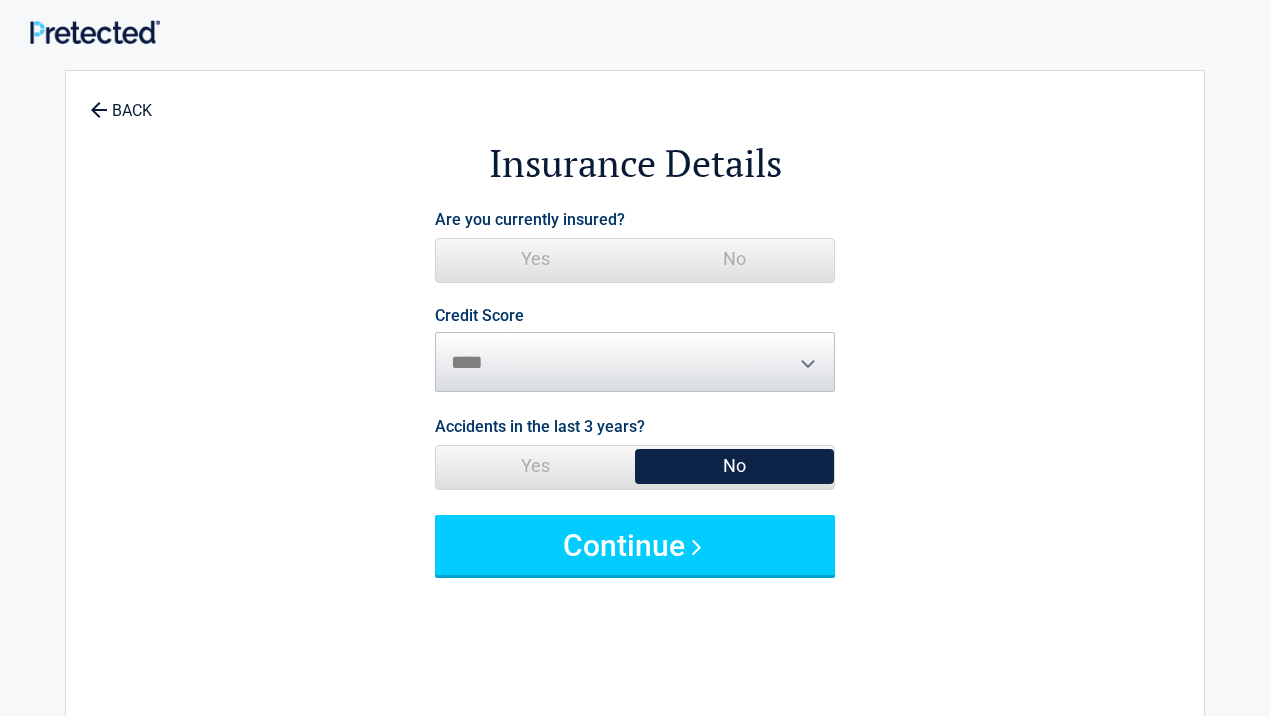 click on "No" at bounding box center (734, 259) 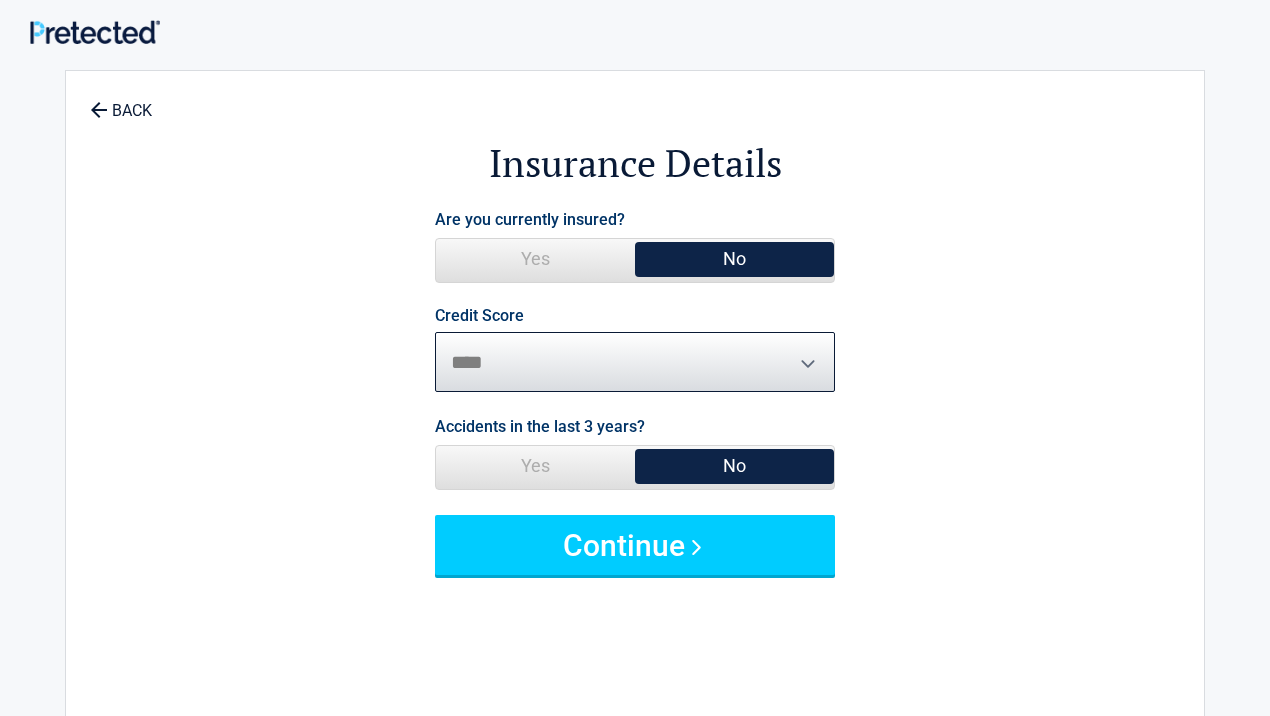 click on "*********
****
*******
****" at bounding box center (635, 362) 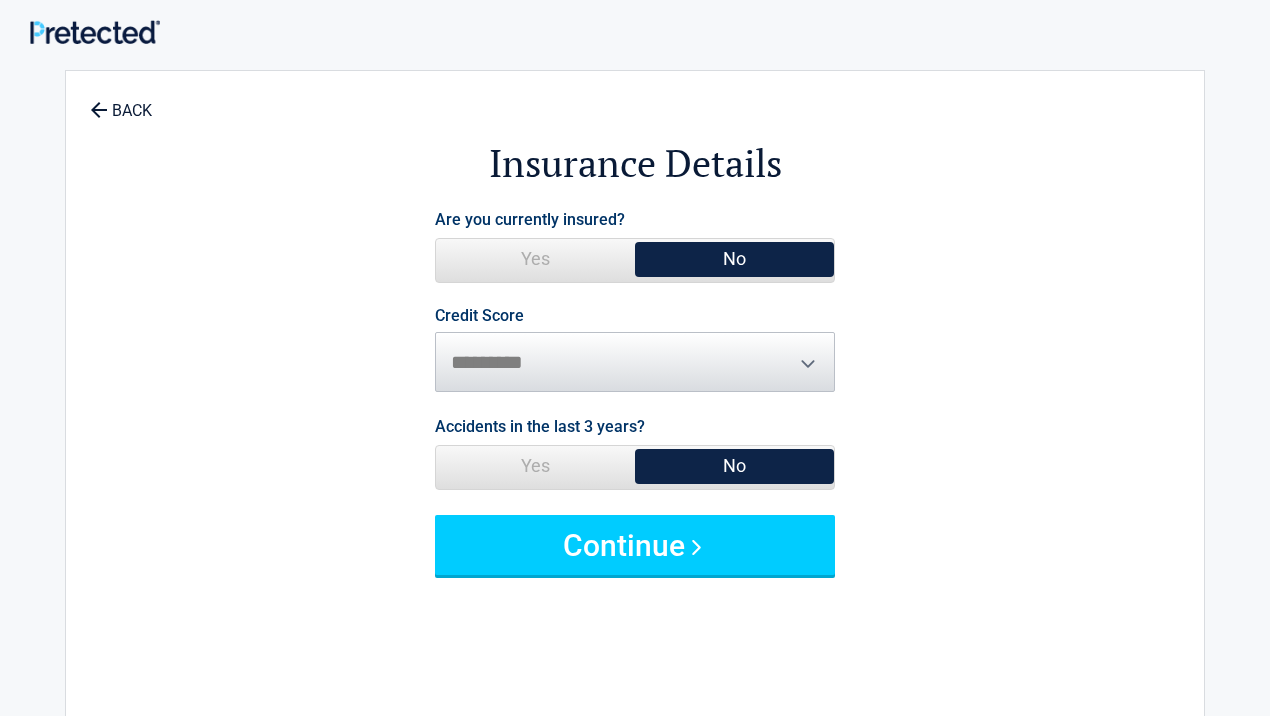 click on "No" at bounding box center (734, 466) 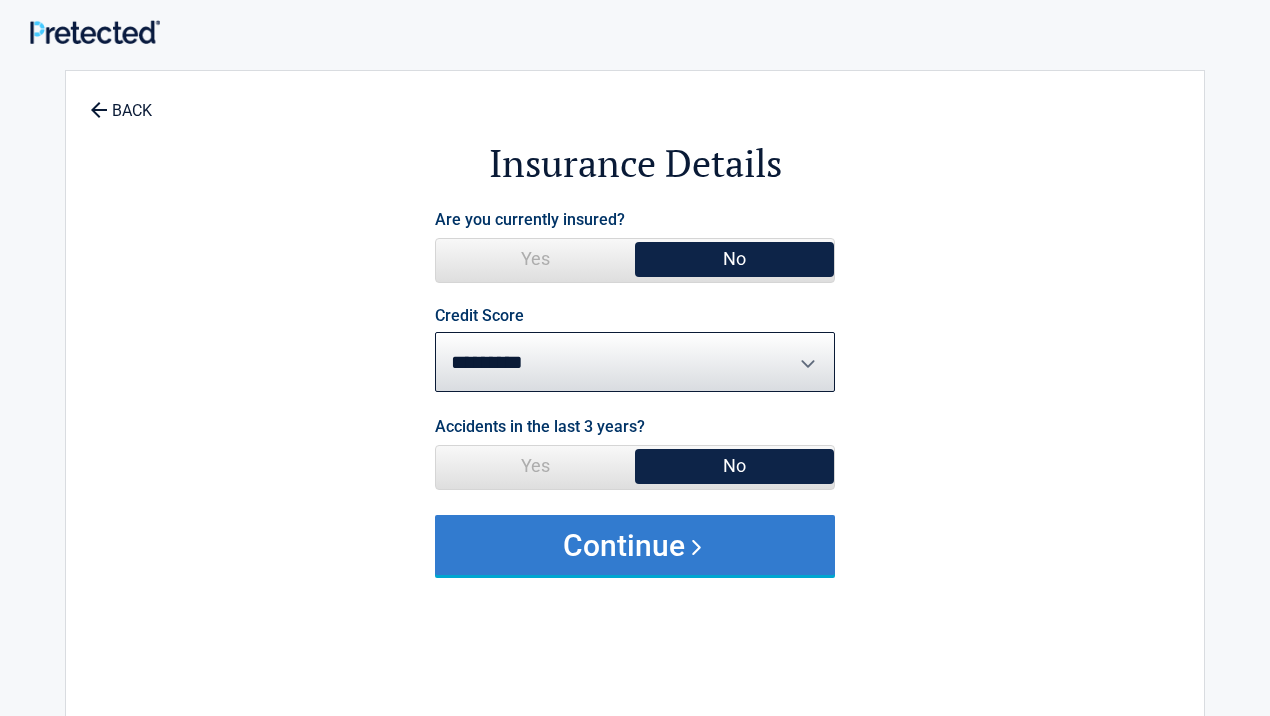 click on "Continue" at bounding box center [635, 545] 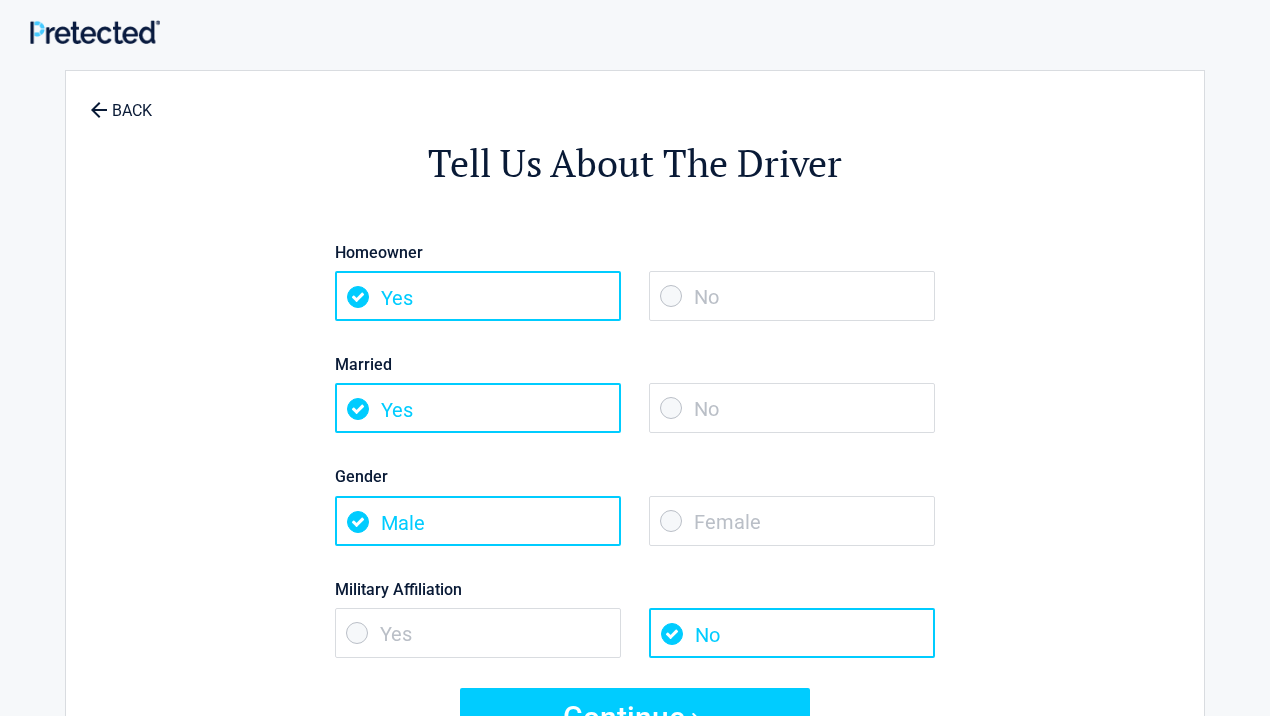 click on "No" at bounding box center [792, 296] 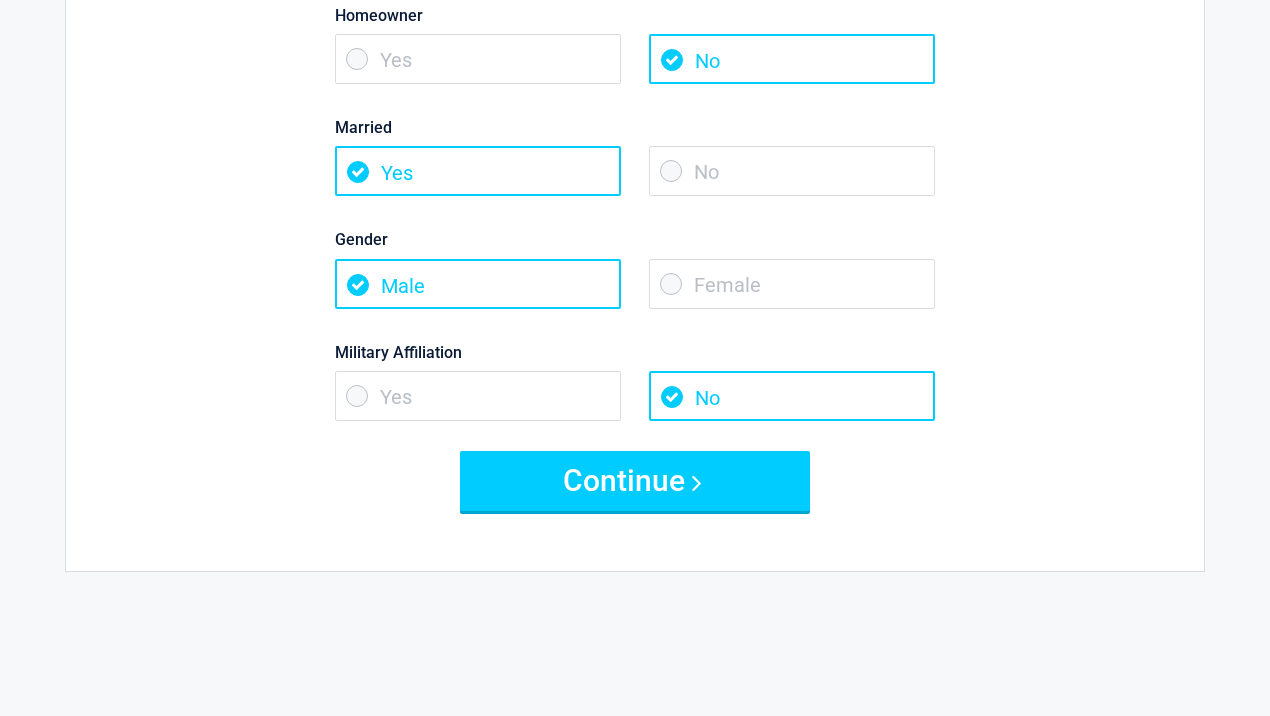 scroll, scrollTop: 262, scrollLeft: 0, axis: vertical 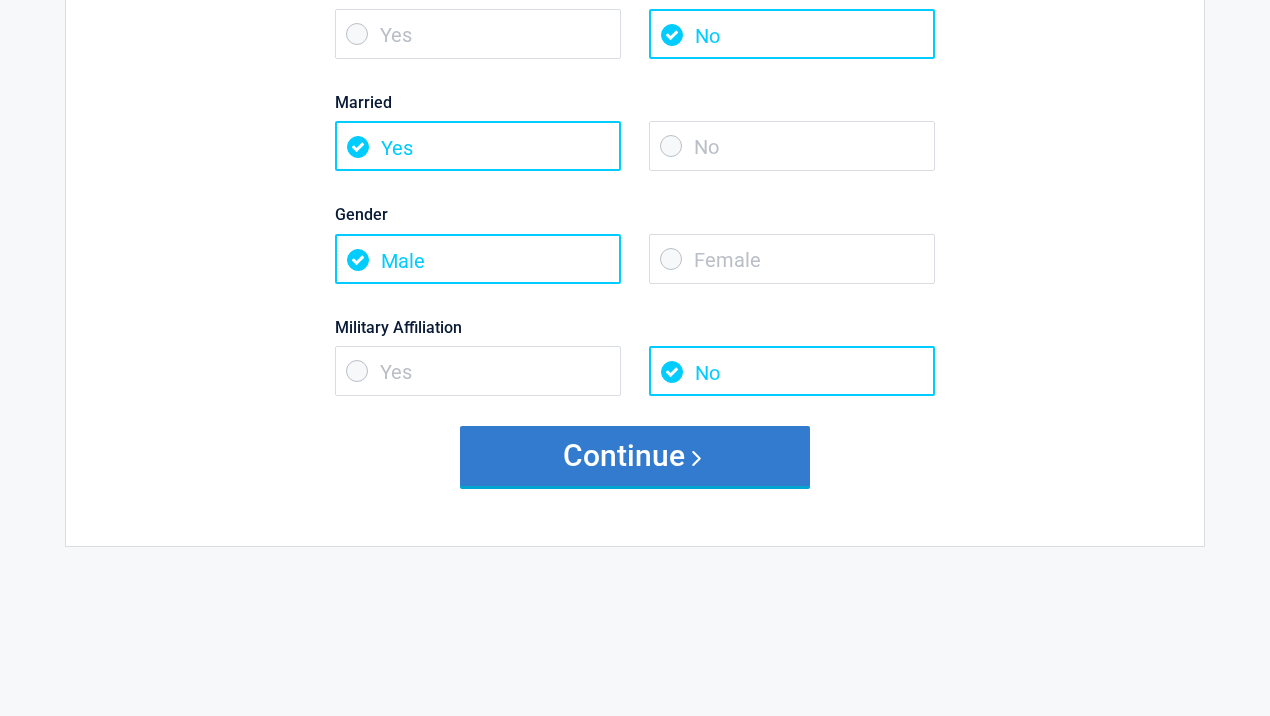 click on "Continue" at bounding box center (635, 456) 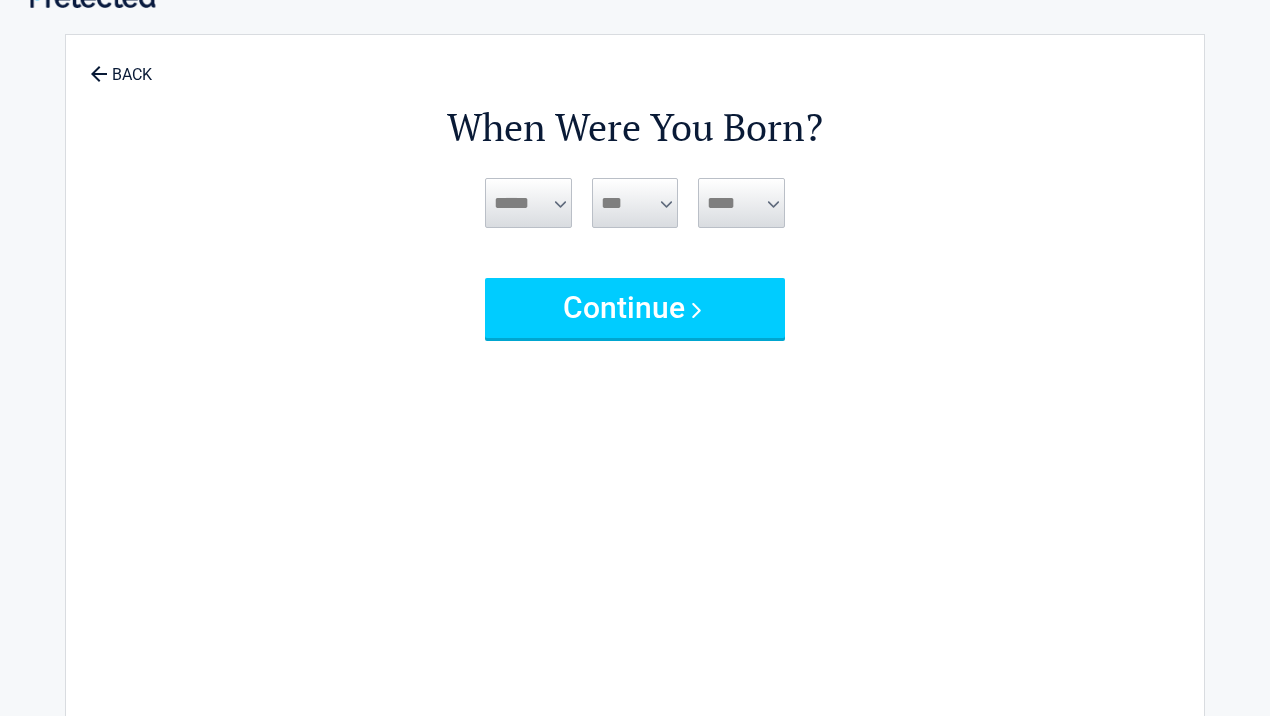 scroll, scrollTop: 0, scrollLeft: 0, axis: both 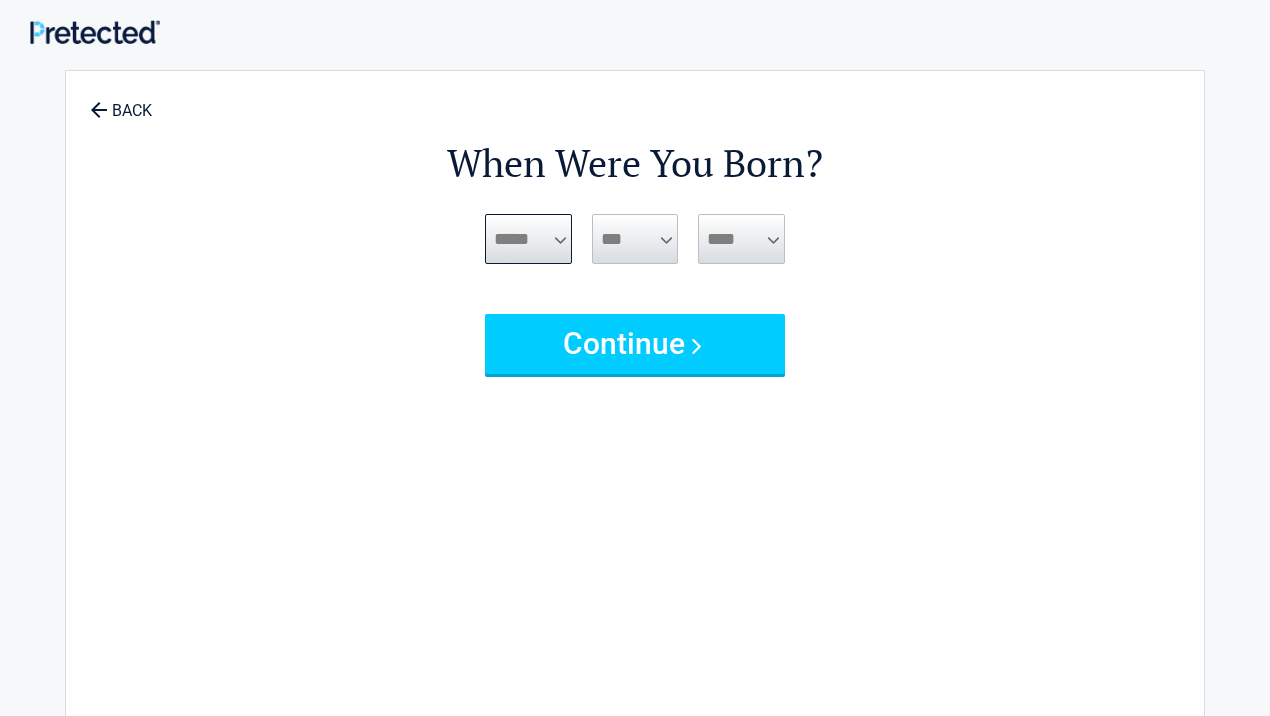 click on "*****
***
***
***
***
***
***
***
***
***
***
***
***" at bounding box center [528, 239] 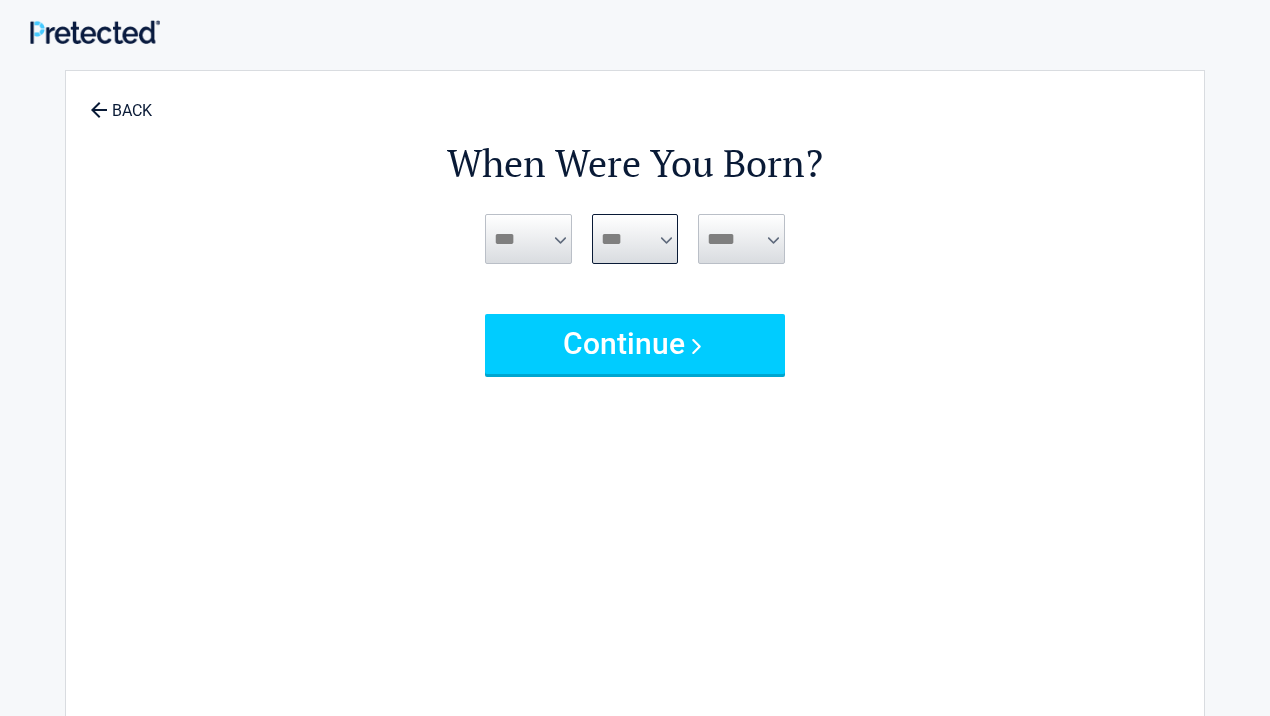 click on "*** * * * * * * * * * ** ** ** ** ** ** ** ** ** ** ** ** ** ** ** ** ** ** ** ** **" at bounding box center [635, 239] 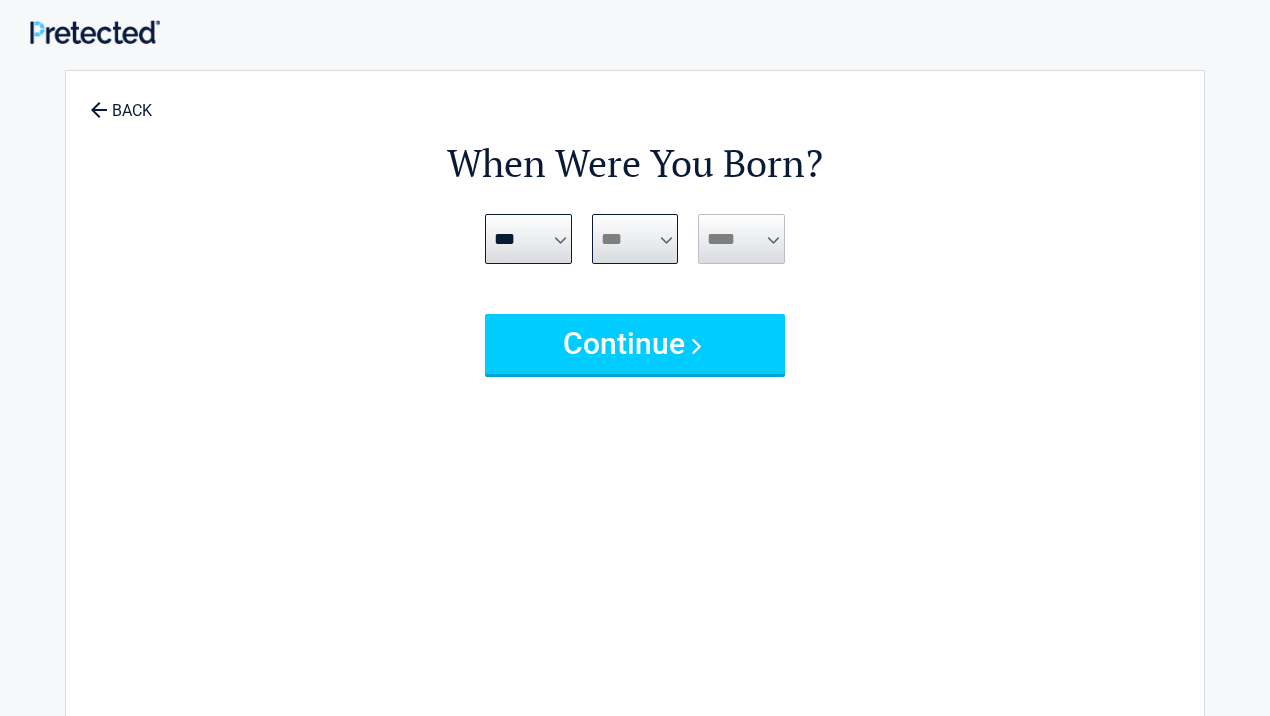 select on "**" 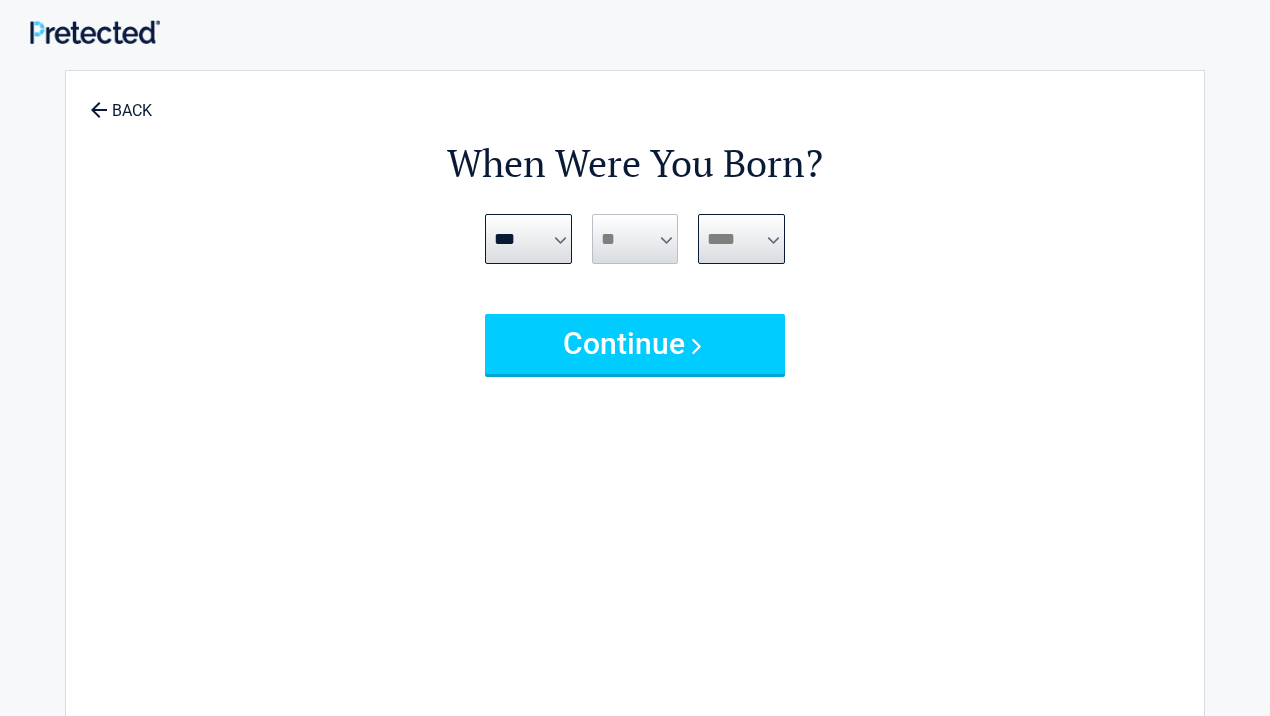click on "****
****
****
****
****
****
****
****
****
****
****
****
****
****
****
****
****
****
****
****
****
****
****
****
****
****
****
****
****
****
****
****
****
****
****
****
****
****
****
****
****
****
****
****
****
****
****
****
****
****
****
****
****
****
****
****
****
****
****
****
****
****
****
****" at bounding box center [741, 239] 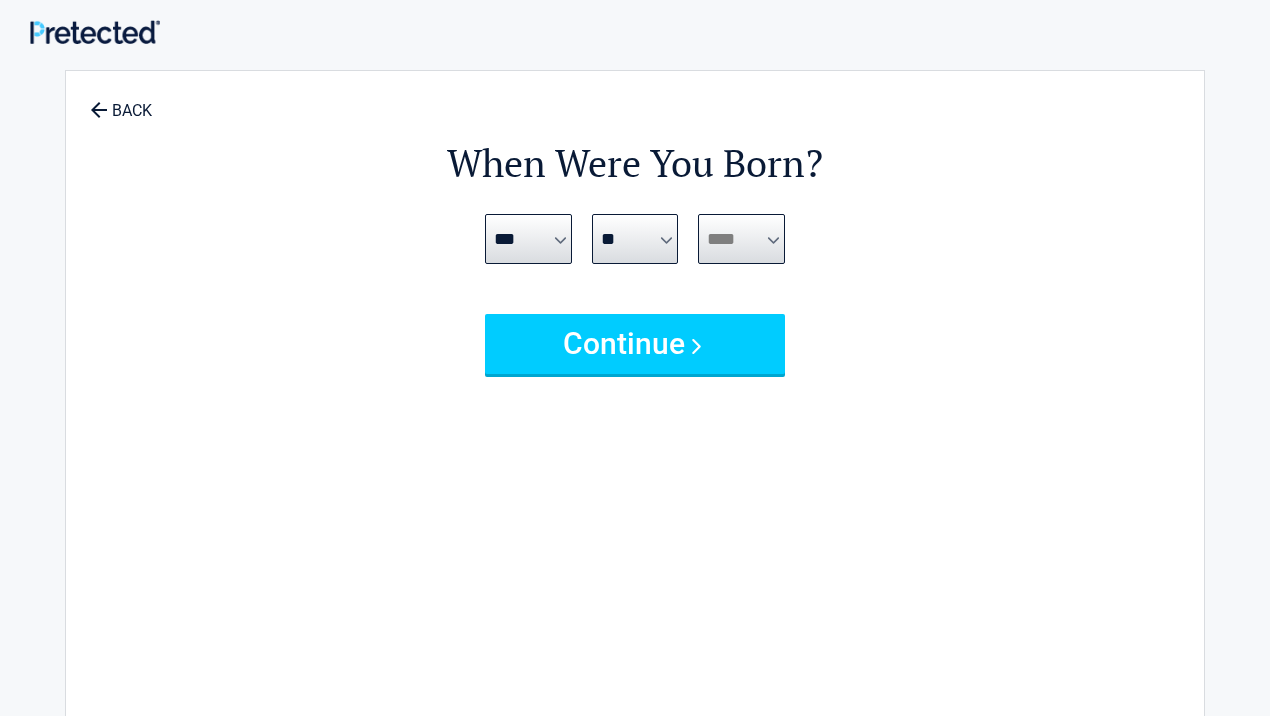 select on "****" 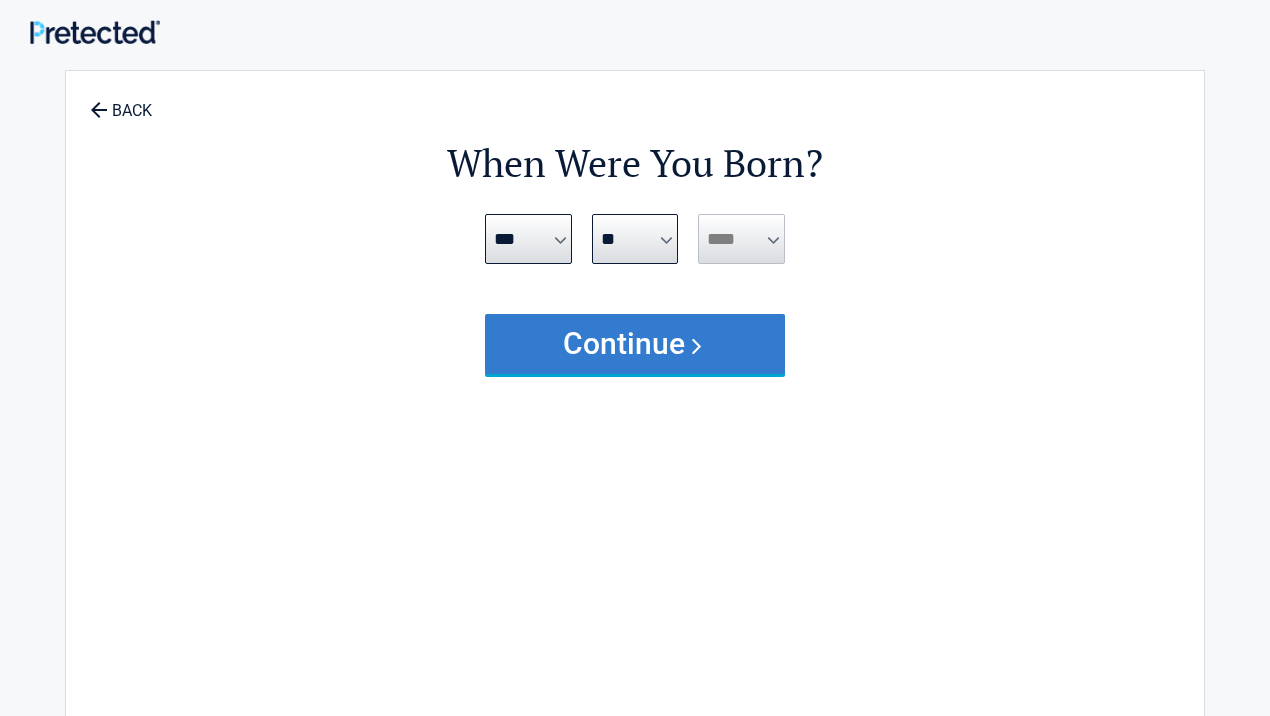 click on "Continue" at bounding box center (635, 344) 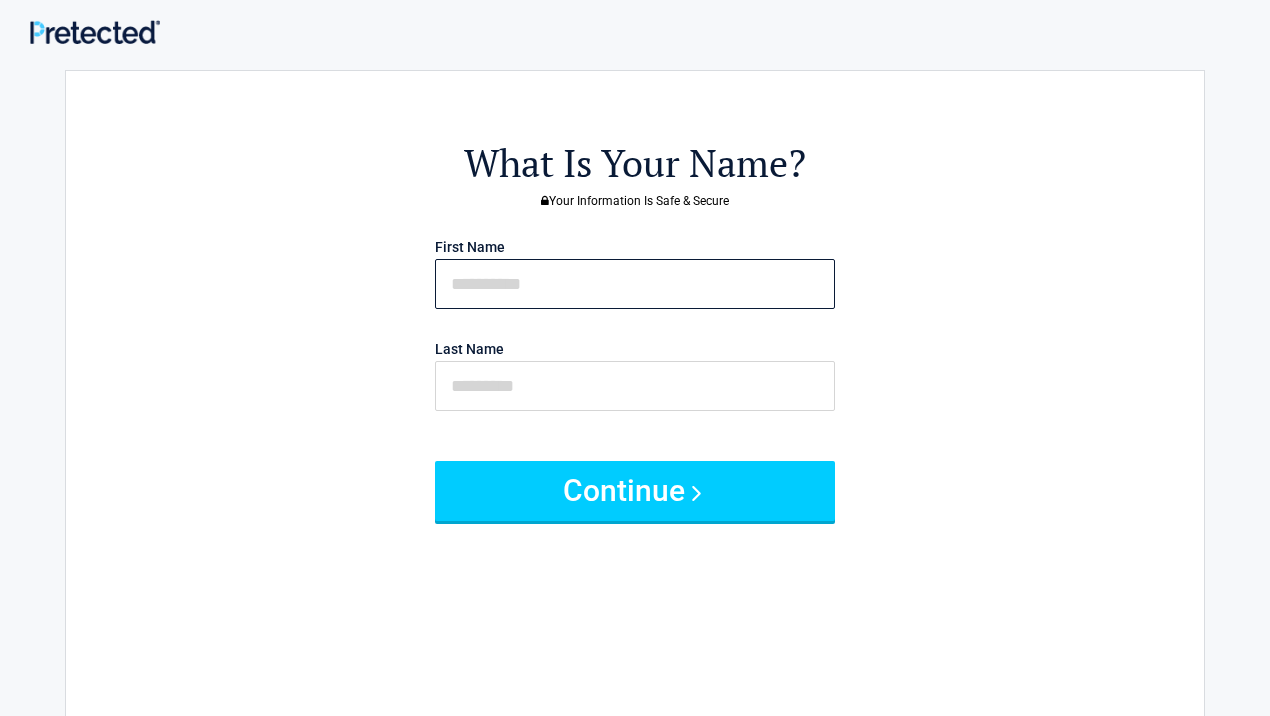 click at bounding box center [635, 284] 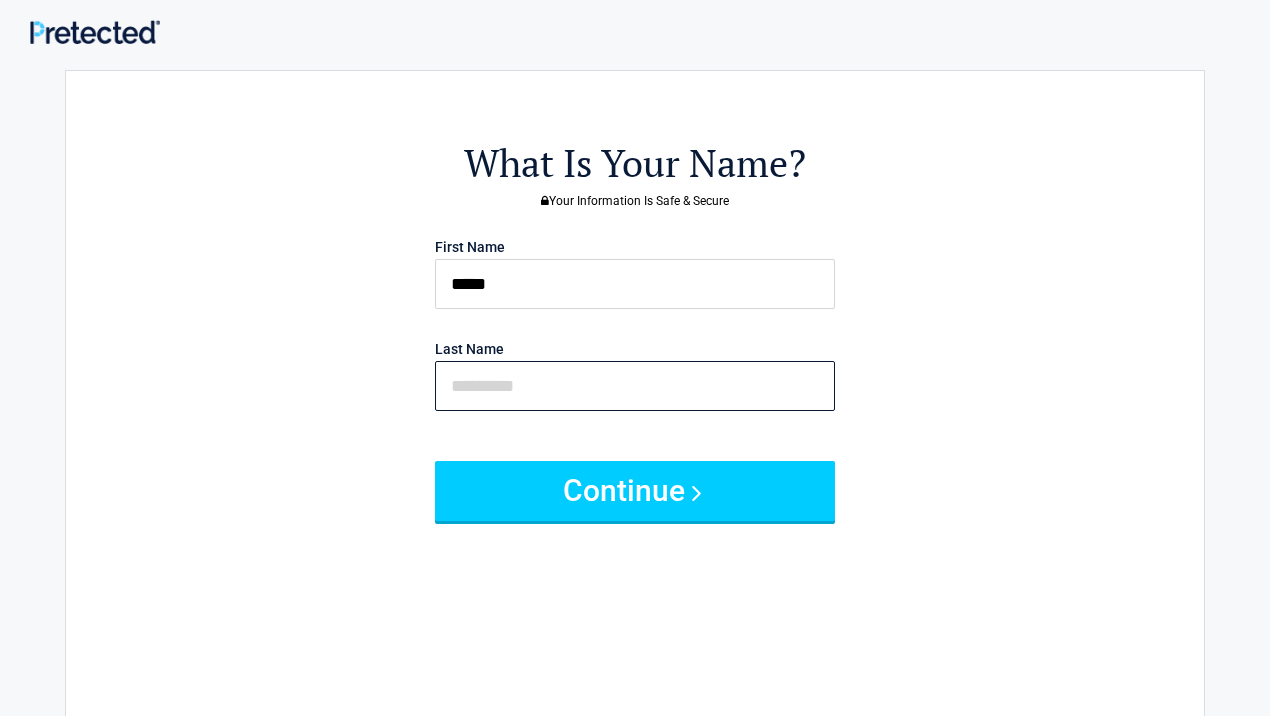 type on "*******" 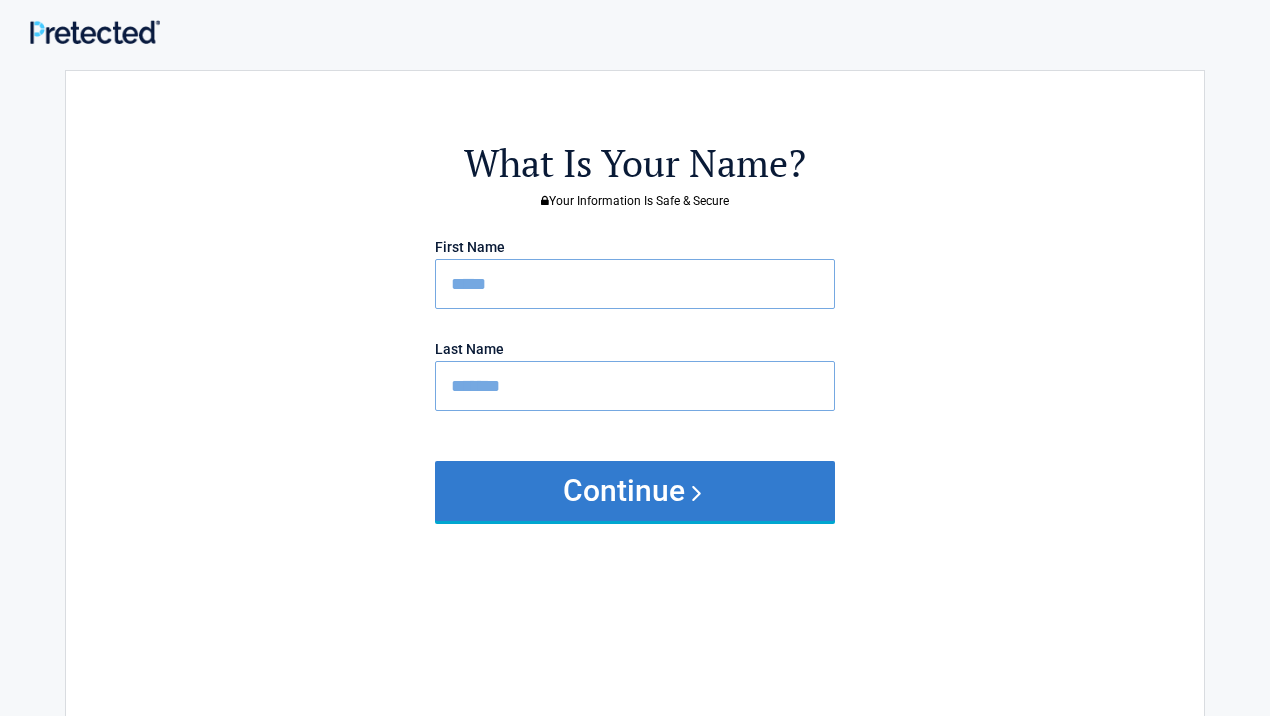 click on "Continue" at bounding box center (635, 491) 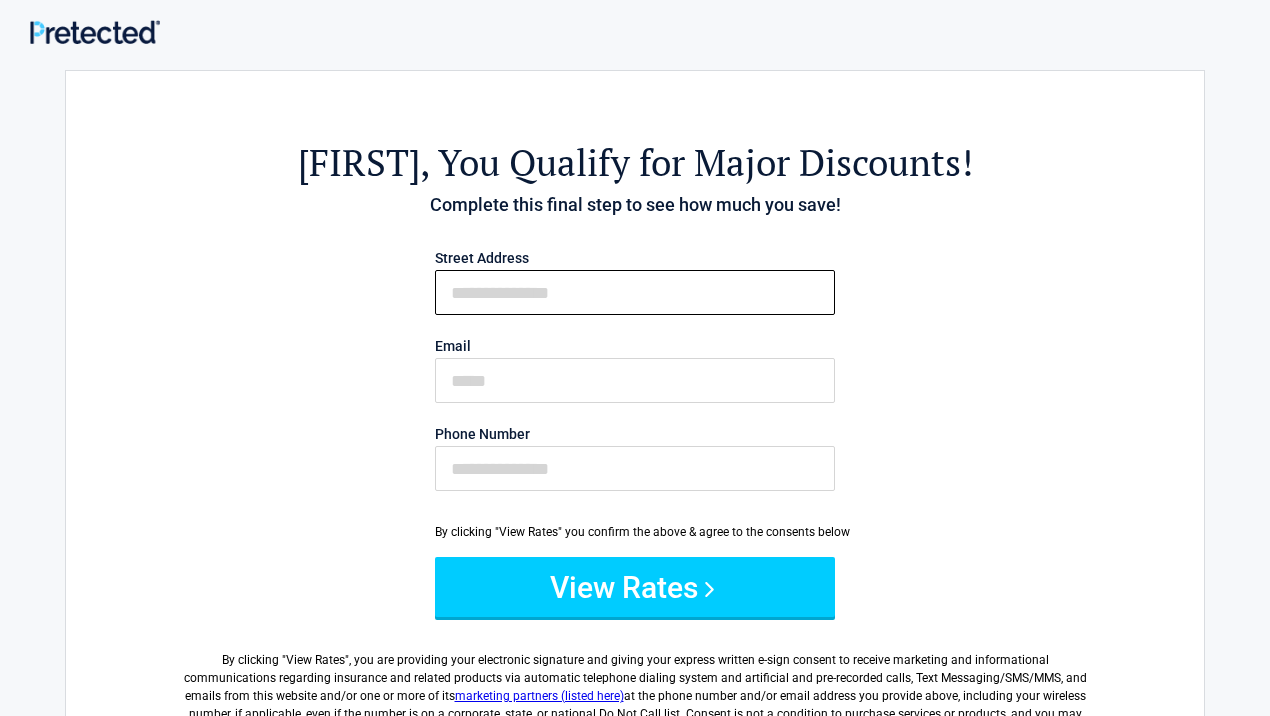 click on "First Name" at bounding box center [635, 292] 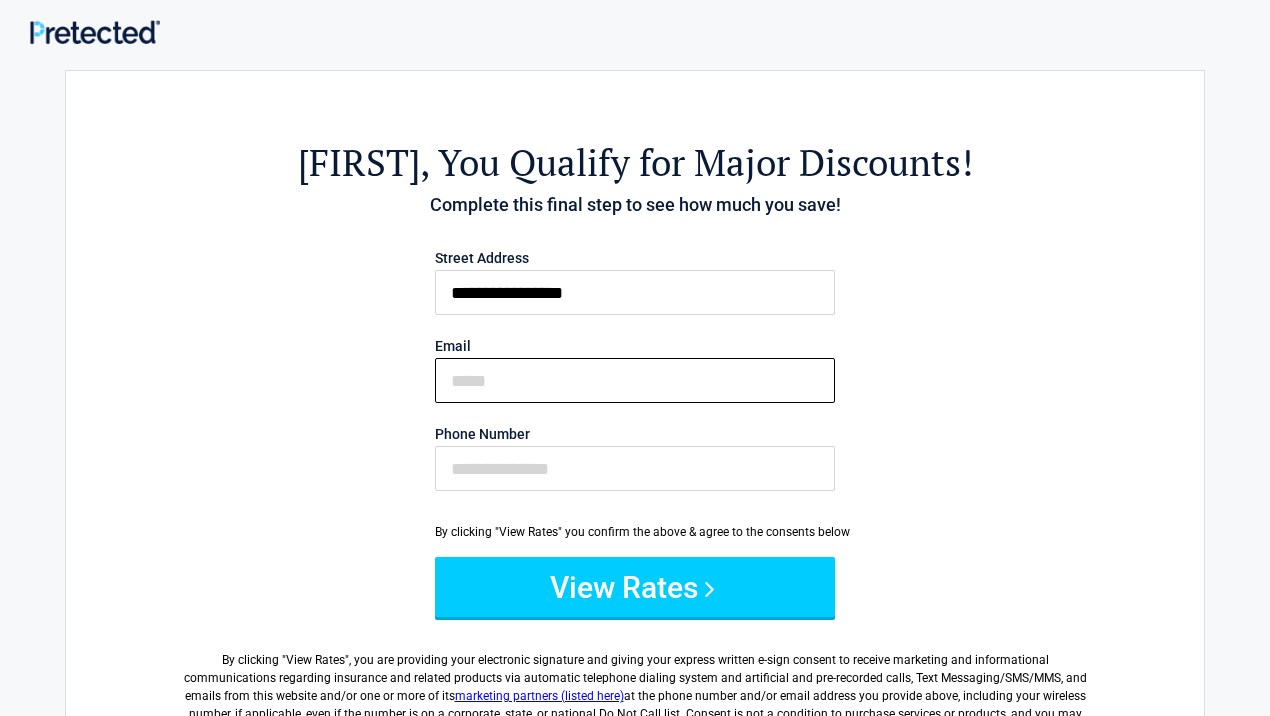 type on "**********" 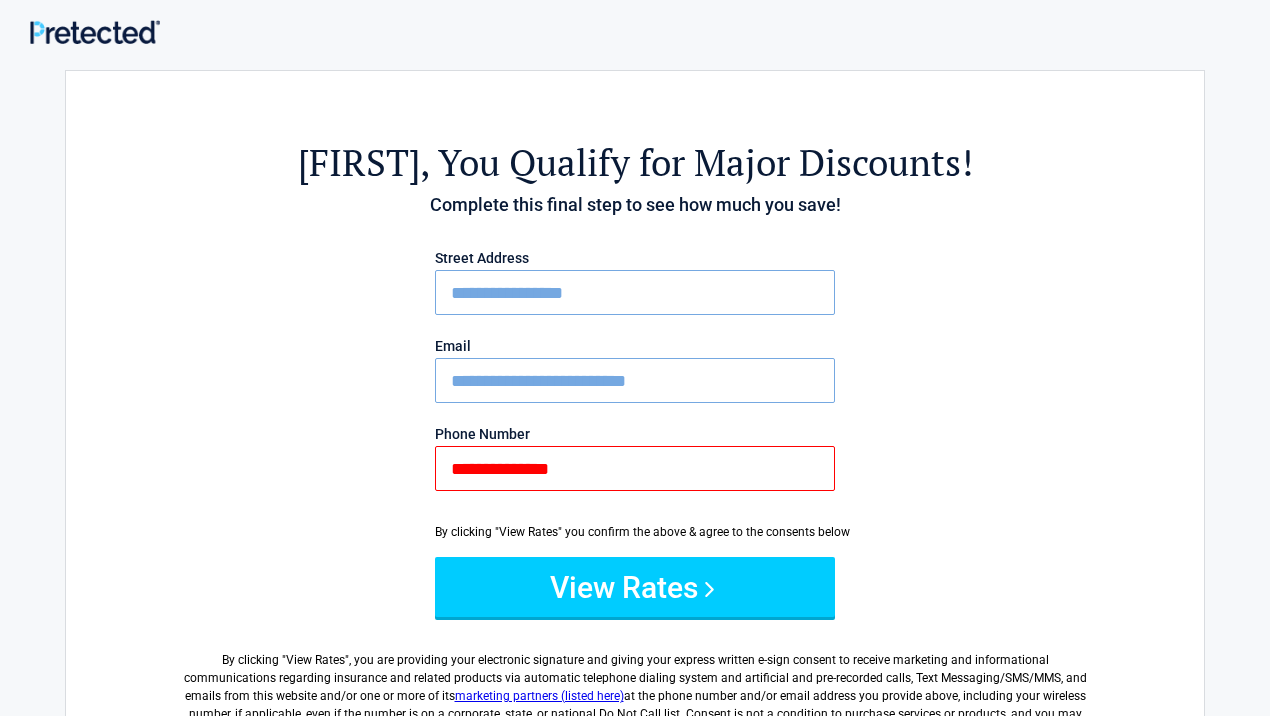click on "**********" at bounding box center [635, 468] 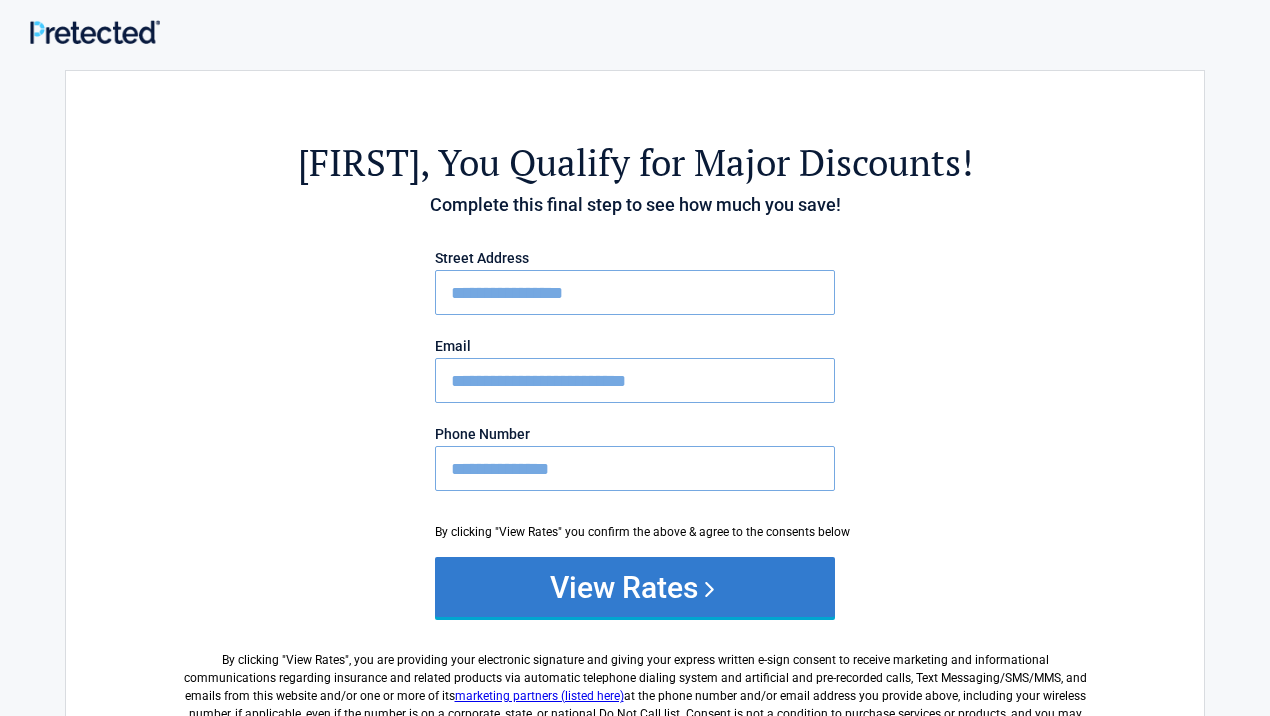 type on "**********" 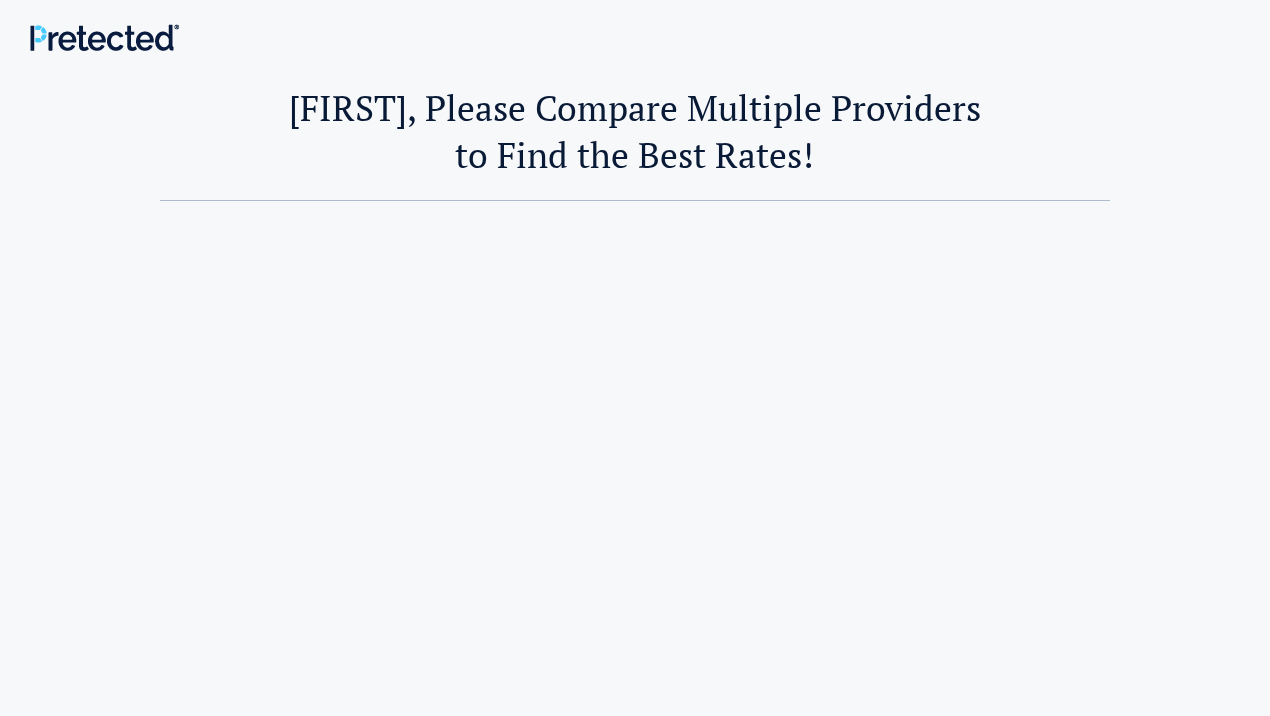 scroll, scrollTop: 0, scrollLeft: 0, axis: both 